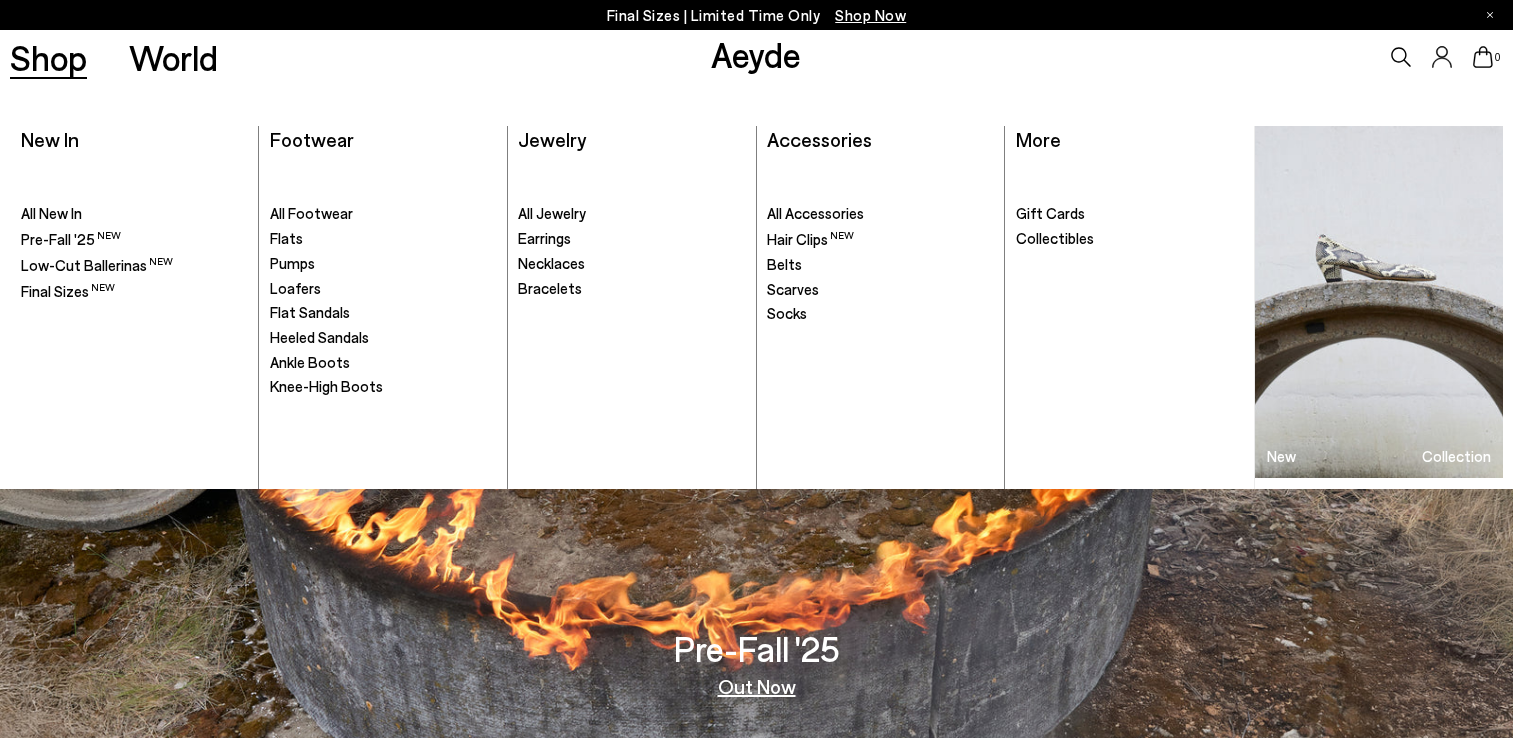 scroll, scrollTop: 0, scrollLeft: 0, axis: both 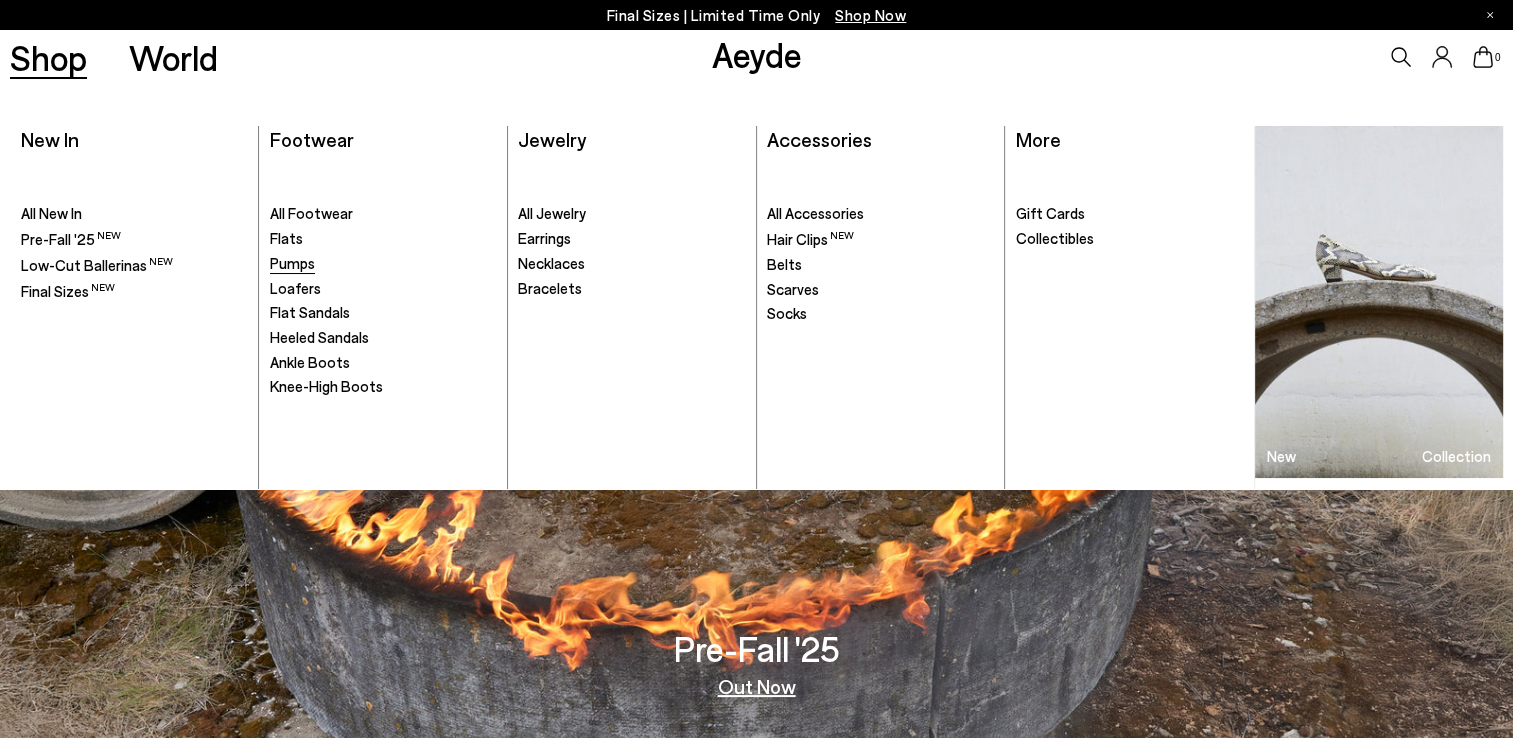click on "Pumps" at bounding box center [292, 263] 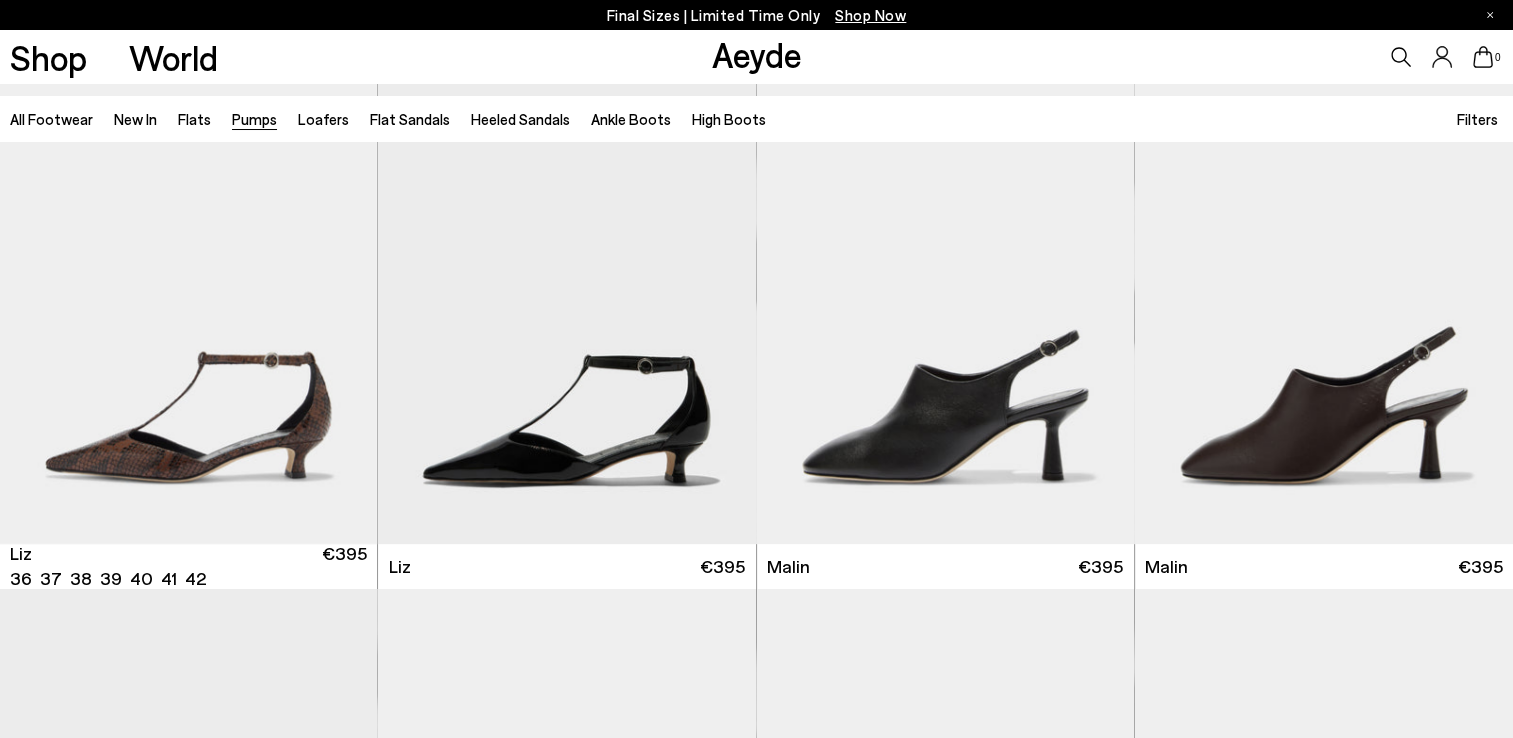 scroll, scrollTop: 592, scrollLeft: 0, axis: vertical 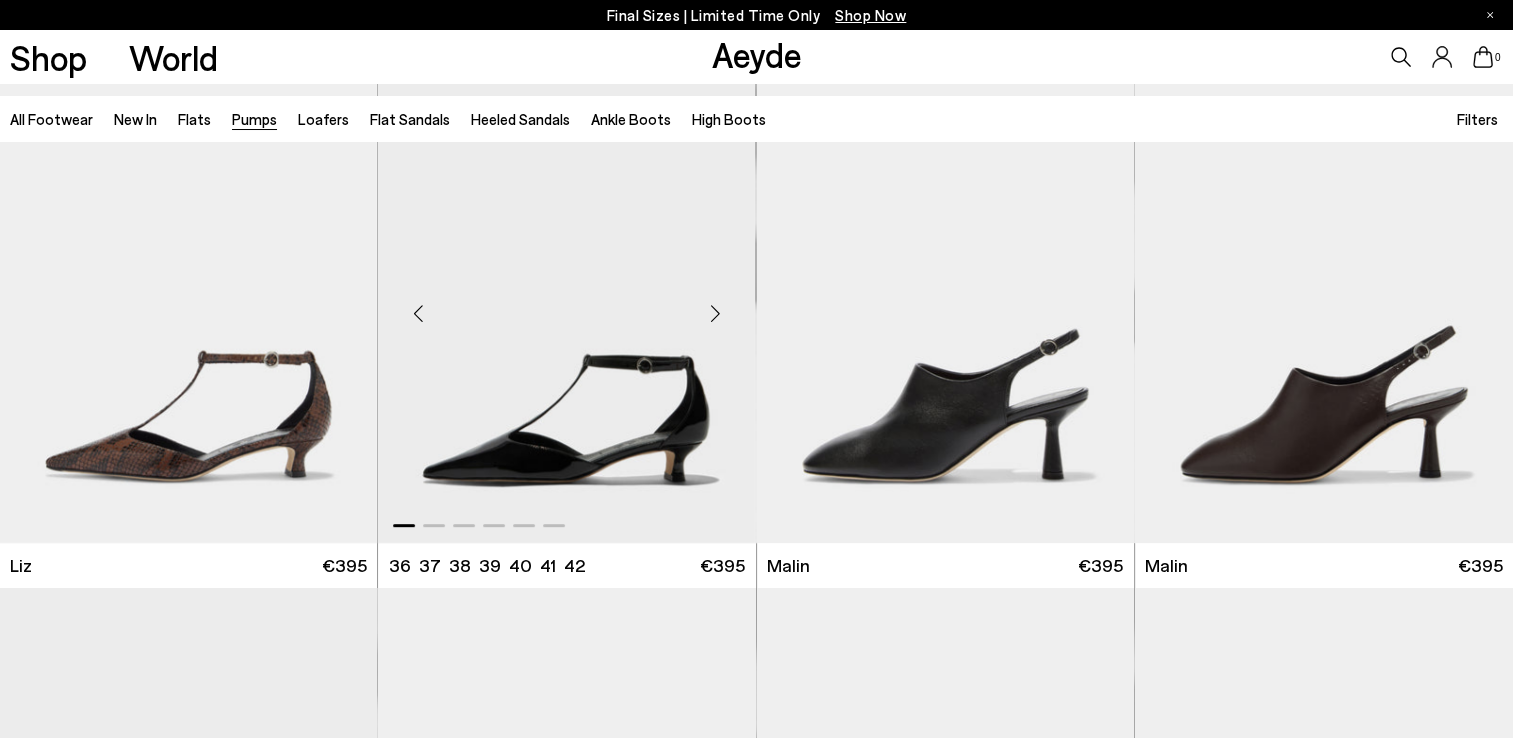 click at bounding box center (566, 306) 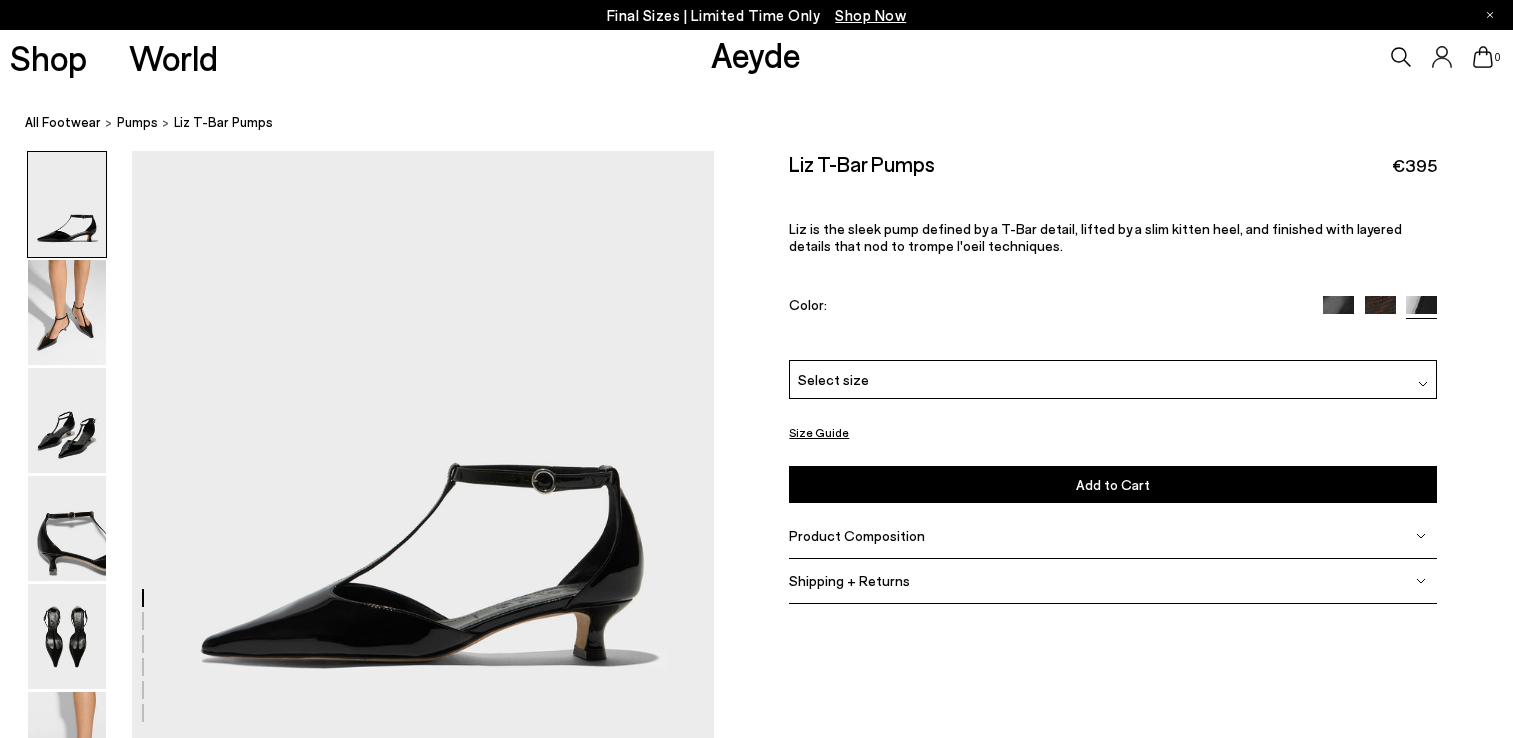 scroll, scrollTop: 0, scrollLeft: 0, axis: both 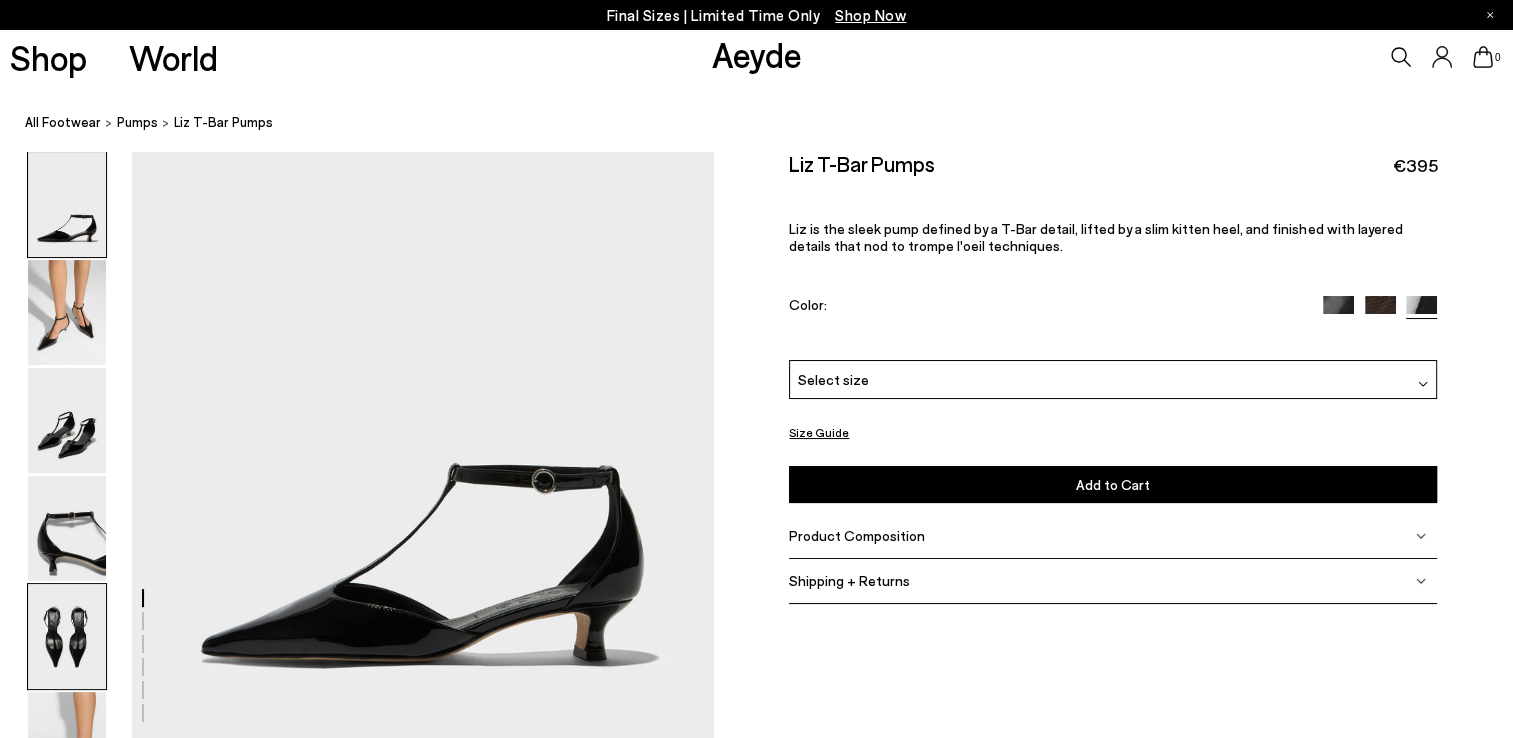 click at bounding box center [67, 636] 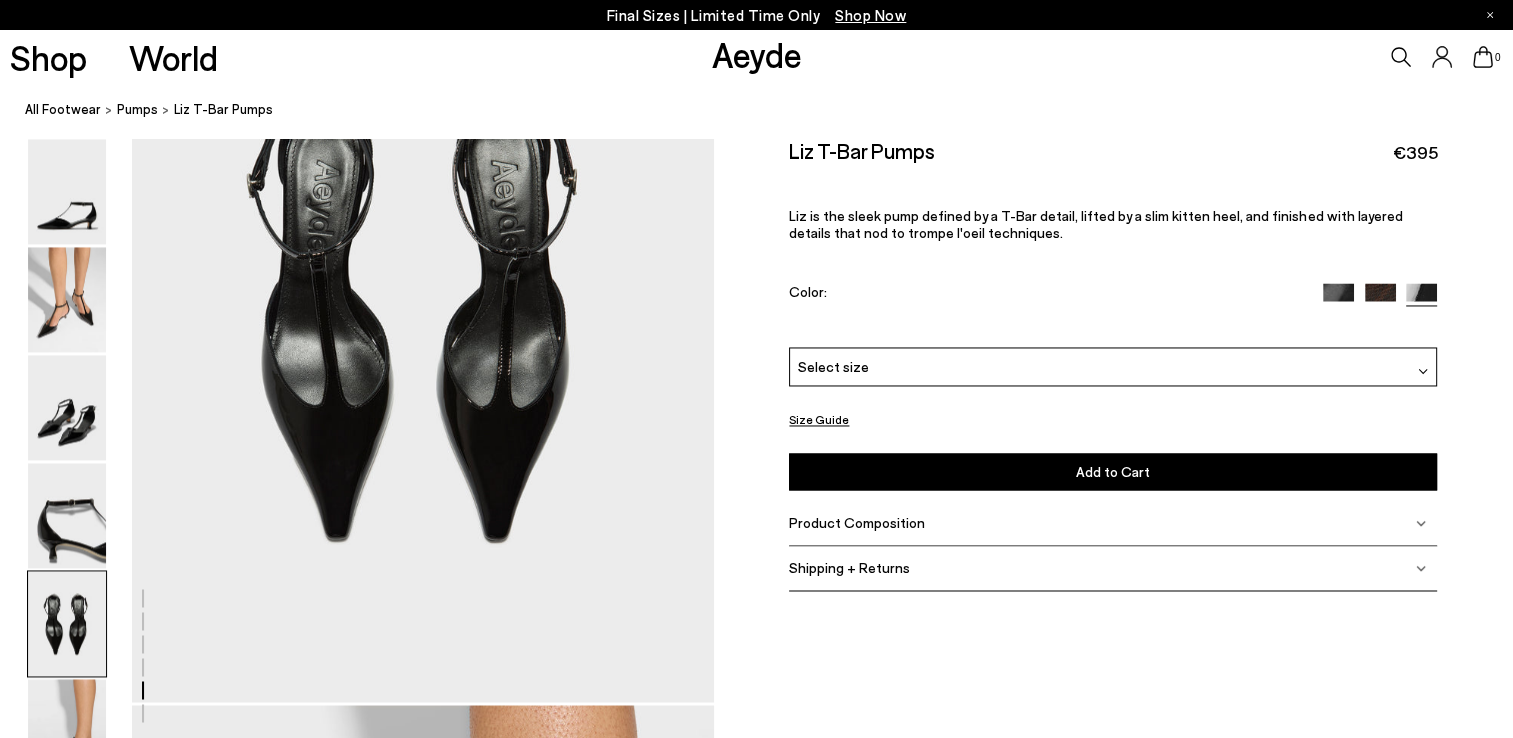 scroll, scrollTop: 3117, scrollLeft: 0, axis: vertical 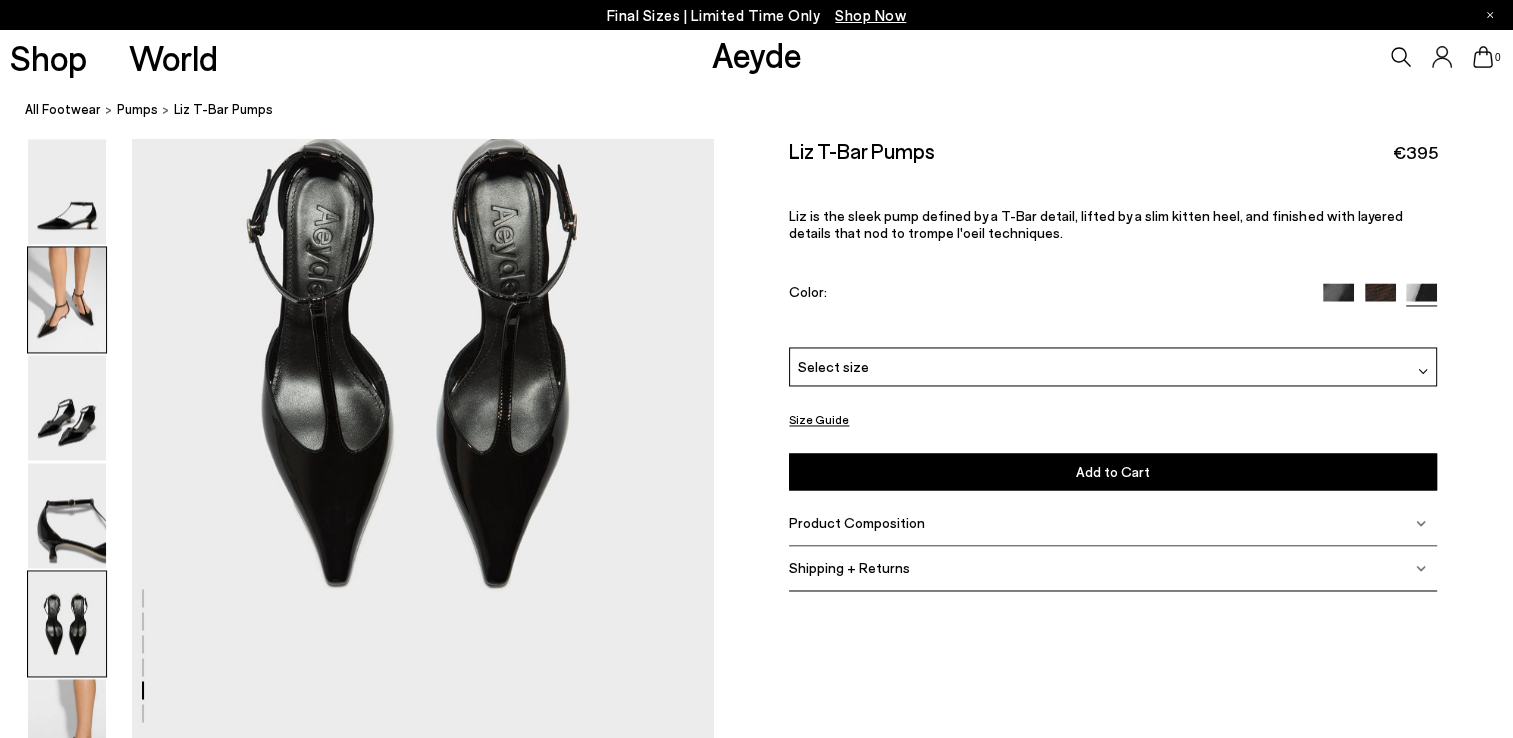 click at bounding box center [67, 300] 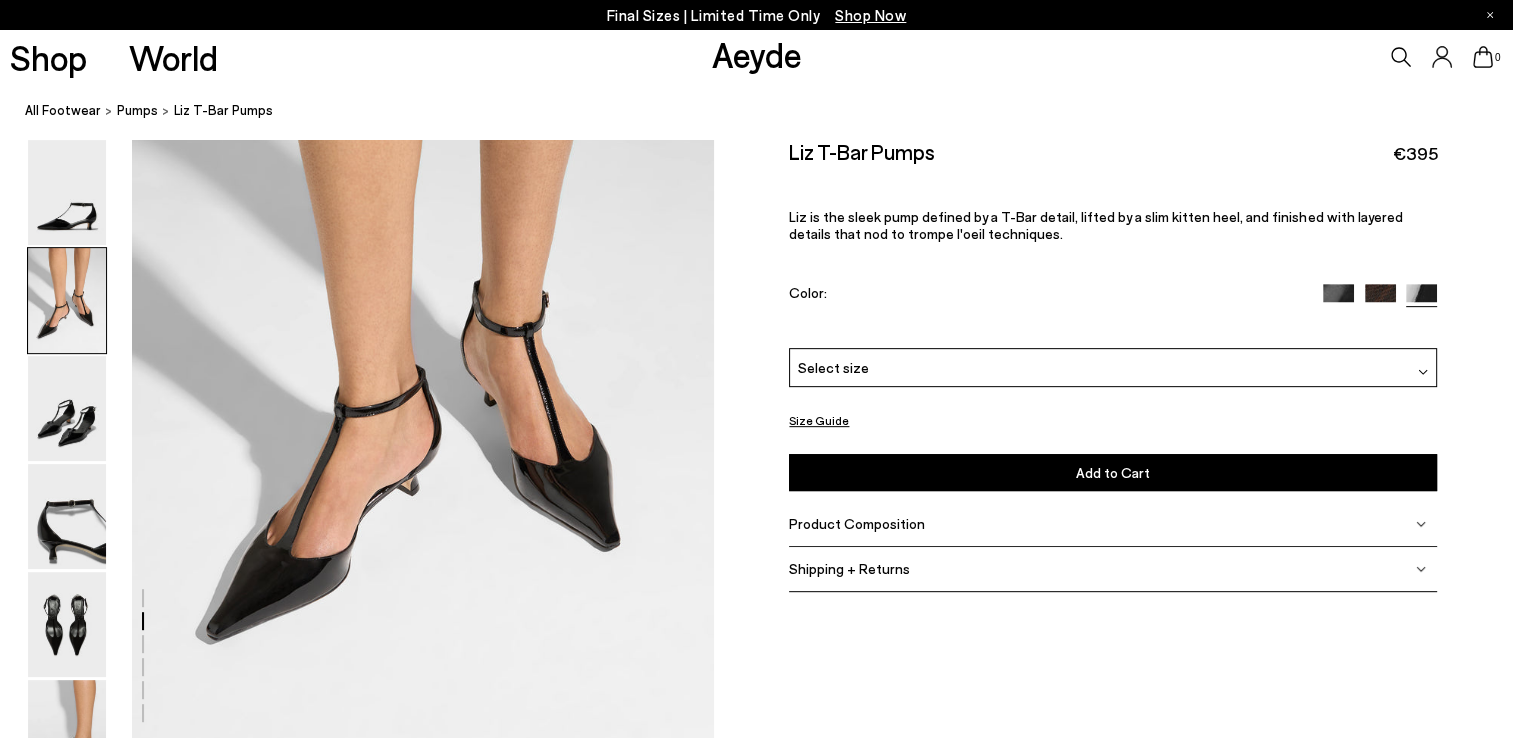scroll, scrollTop: 806, scrollLeft: 0, axis: vertical 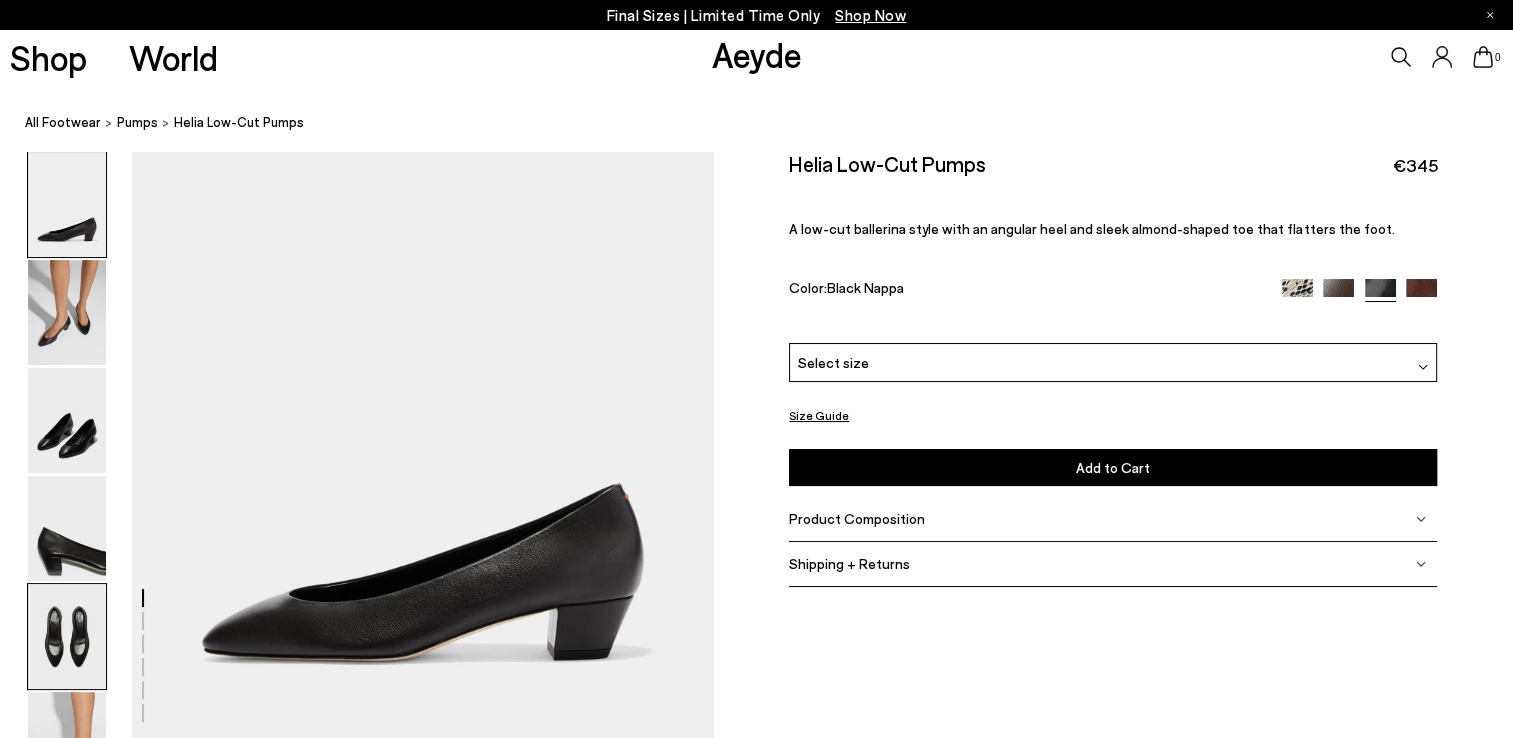 click at bounding box center (67, 636) 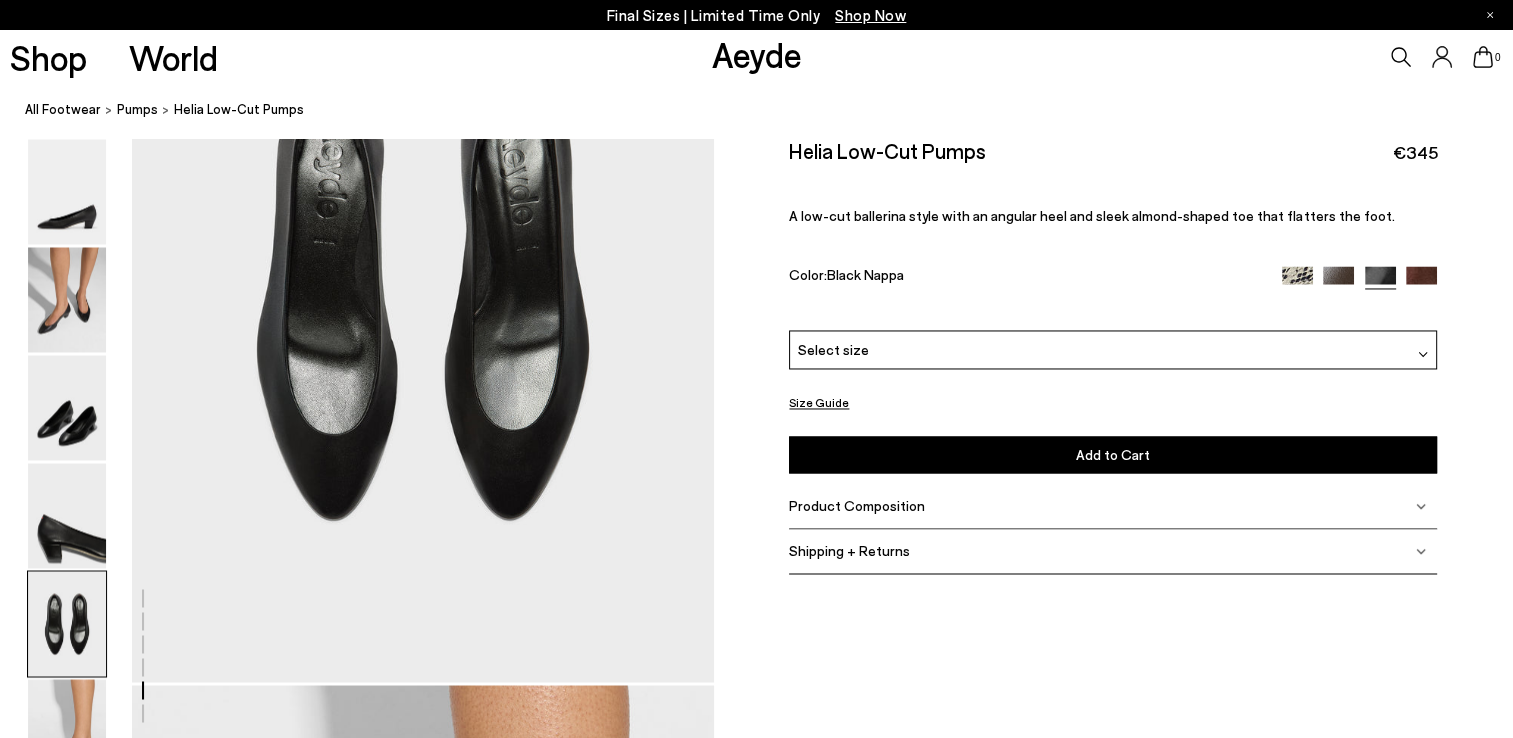 scroll, scrollTop: 3204, scrollLeft: 0, axis: vertical 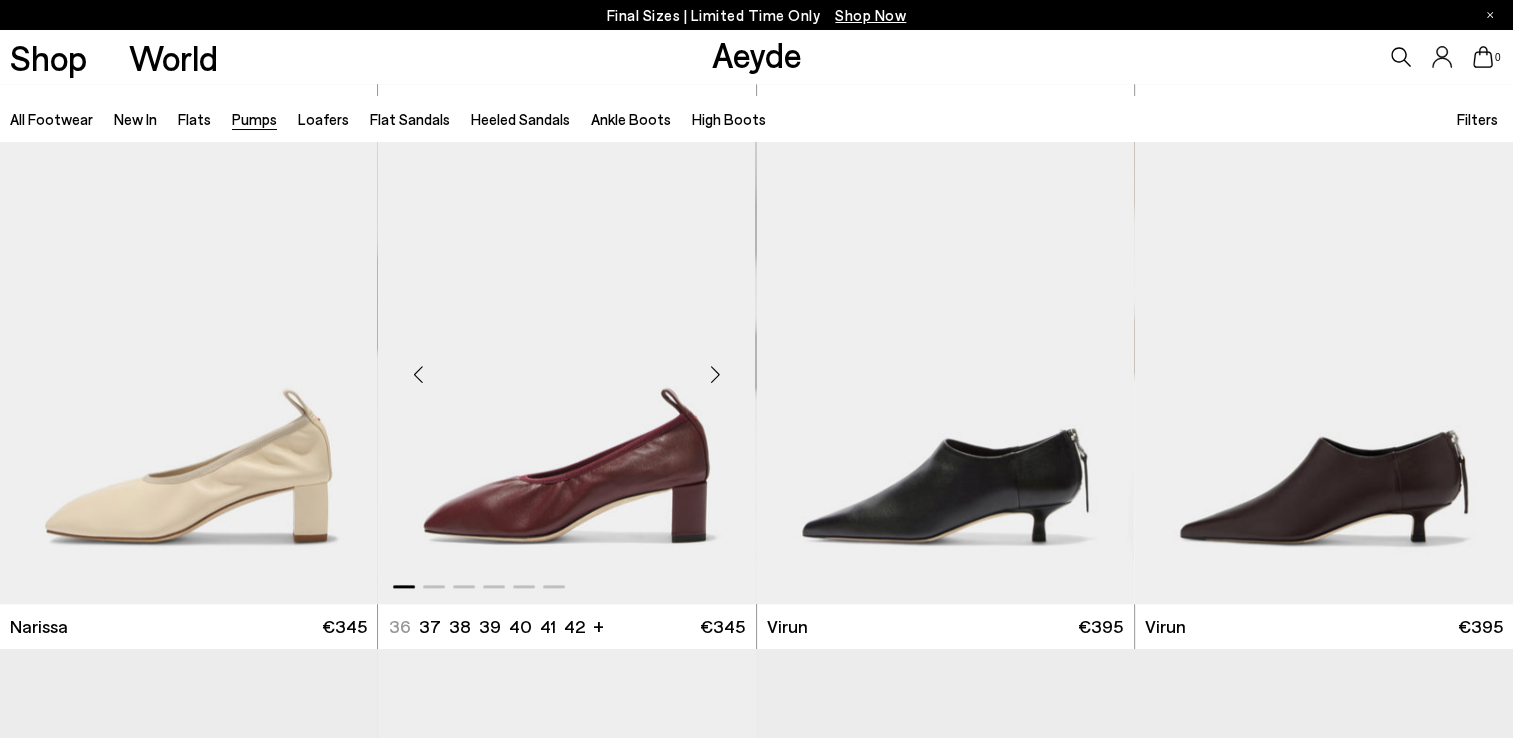 click at bounding box center (566, 366) 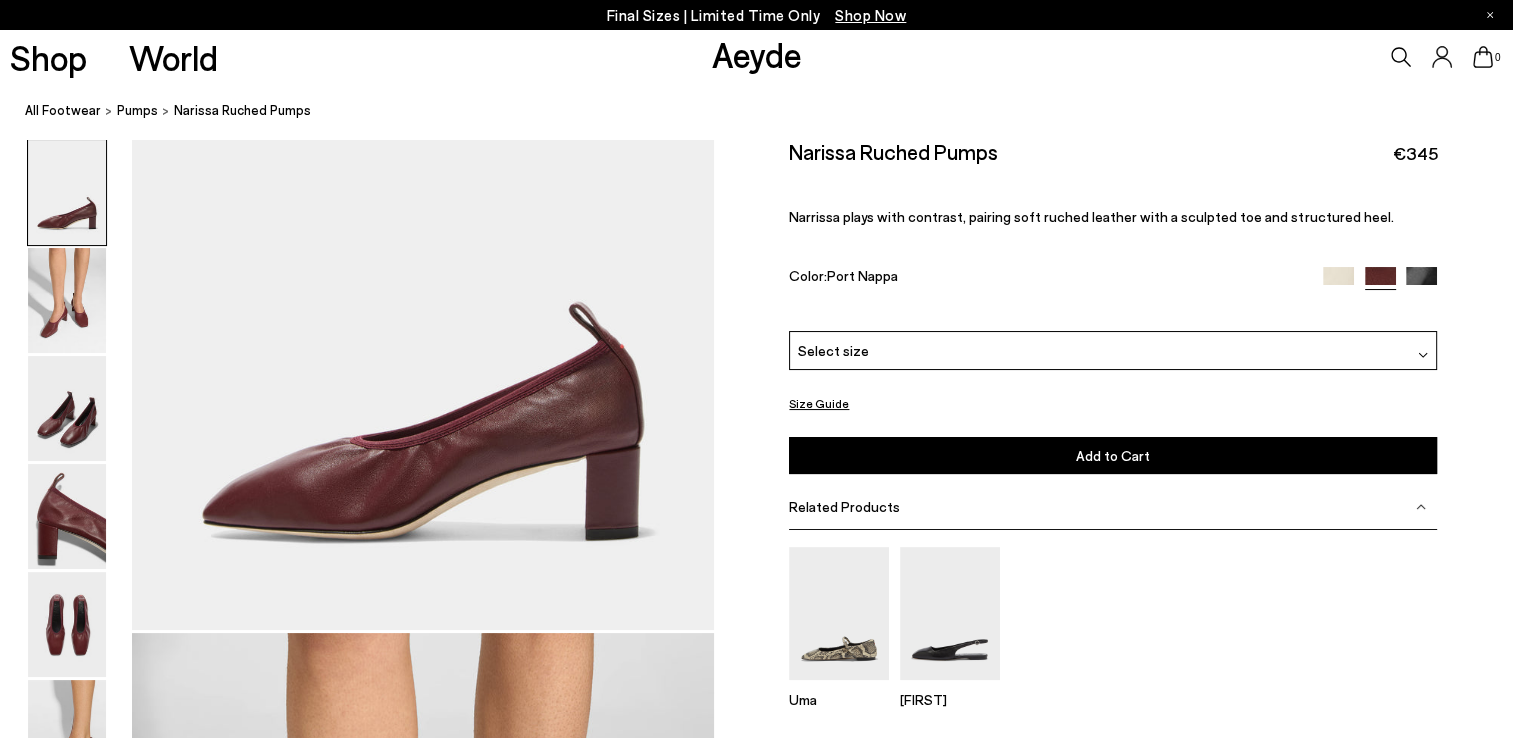 scroll, scrollTop: 122, scrollLeft: 0, axis: vertical 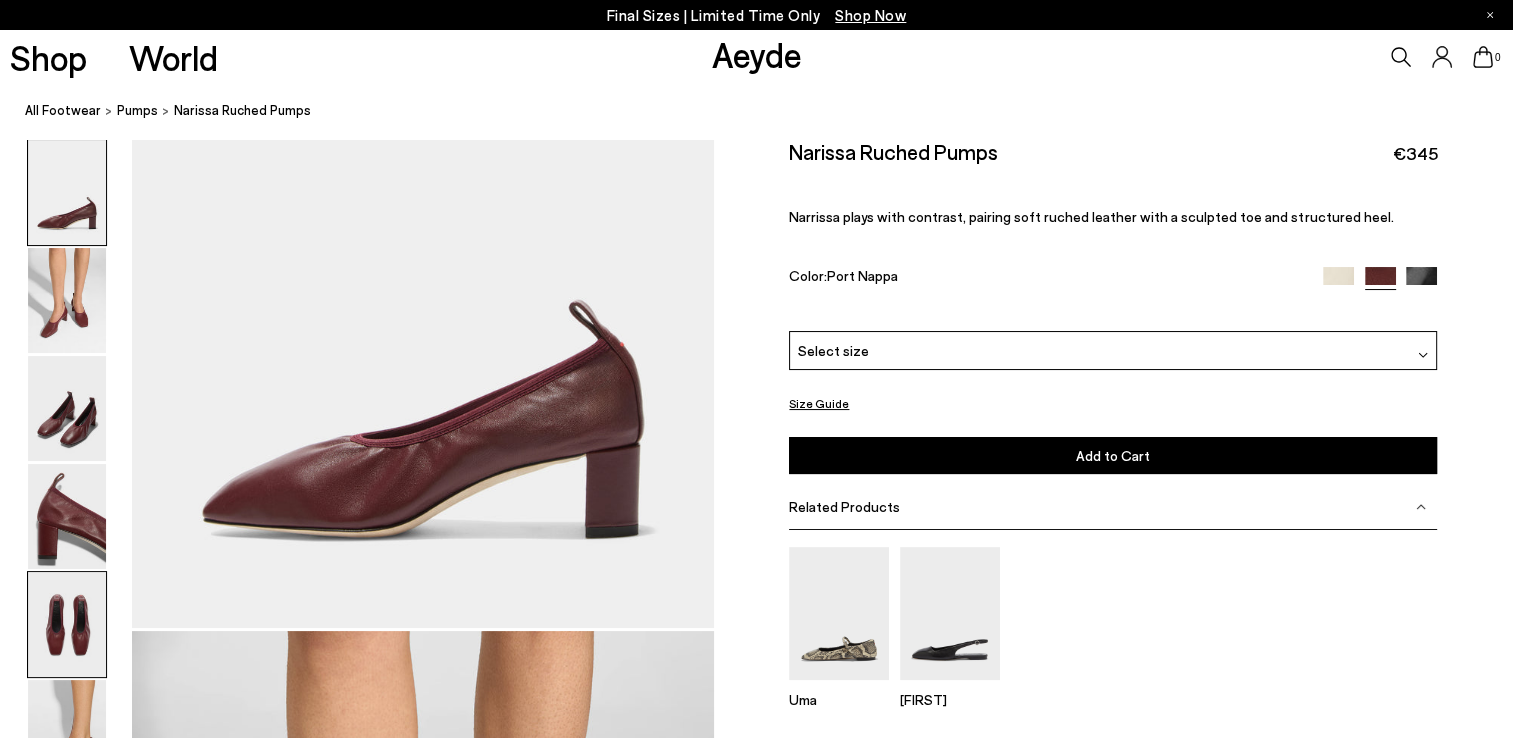click at bounding box center [67, 624] 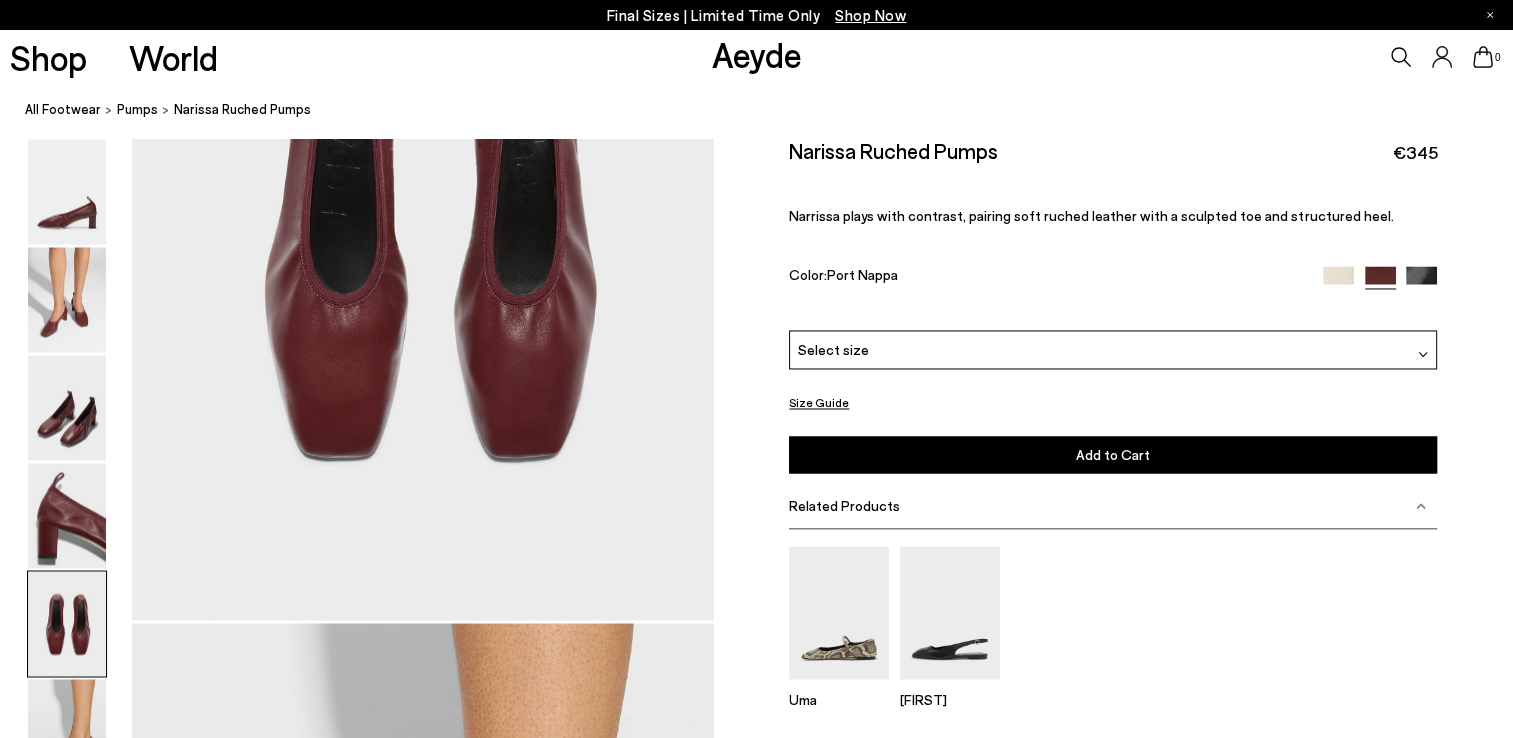 scroll, scrollTop: 3245, scrollLeft: 0, axis: vertical 